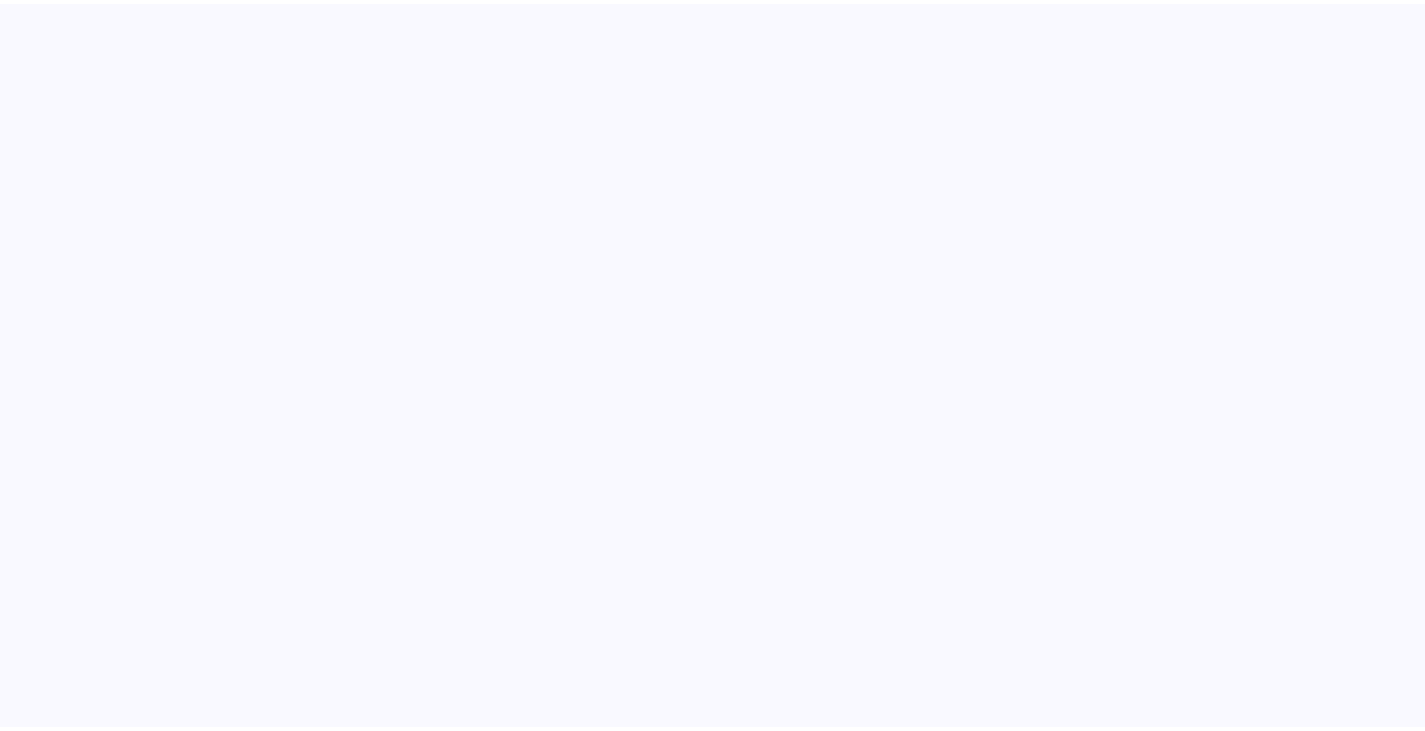 scroll, scrollTop: 0, scrollLeft: 0, axis: both 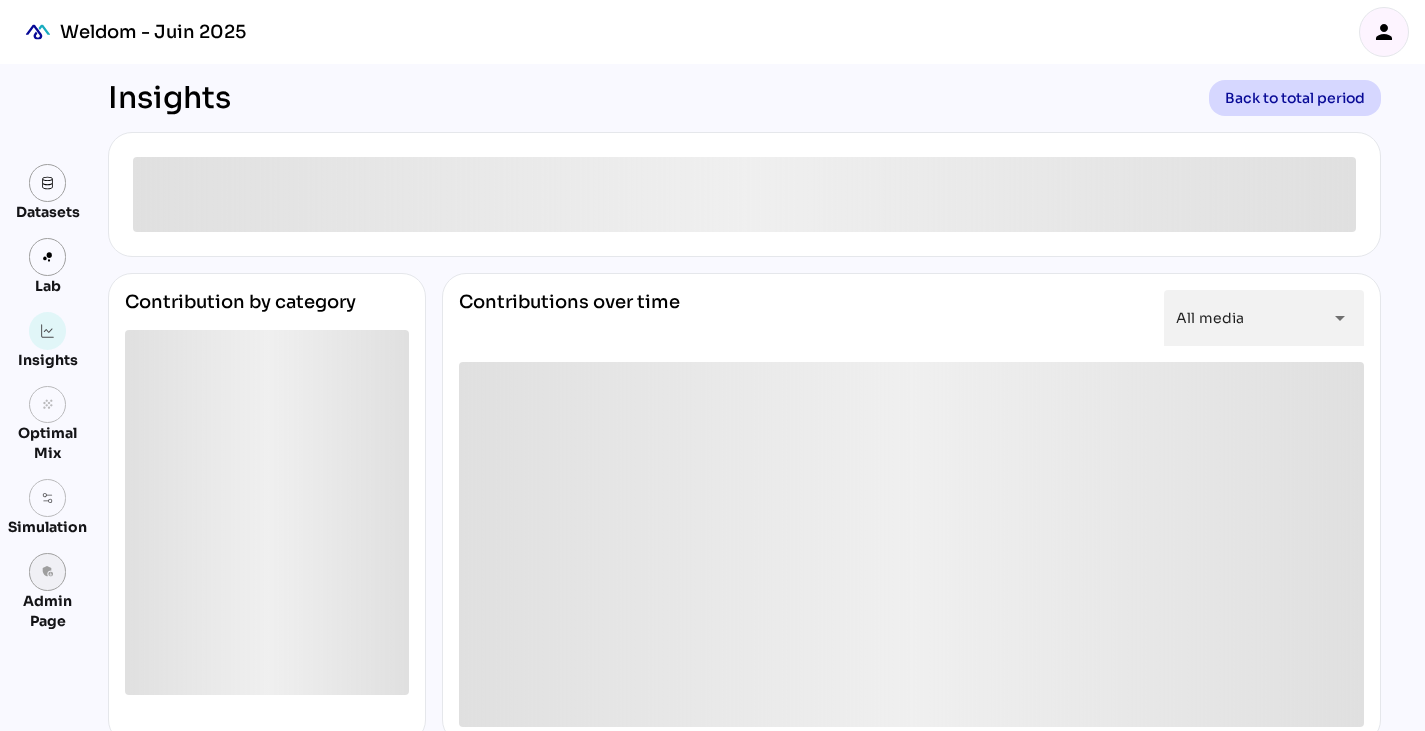 click on "admin_panel_settings" at bounding box center [48, 572] 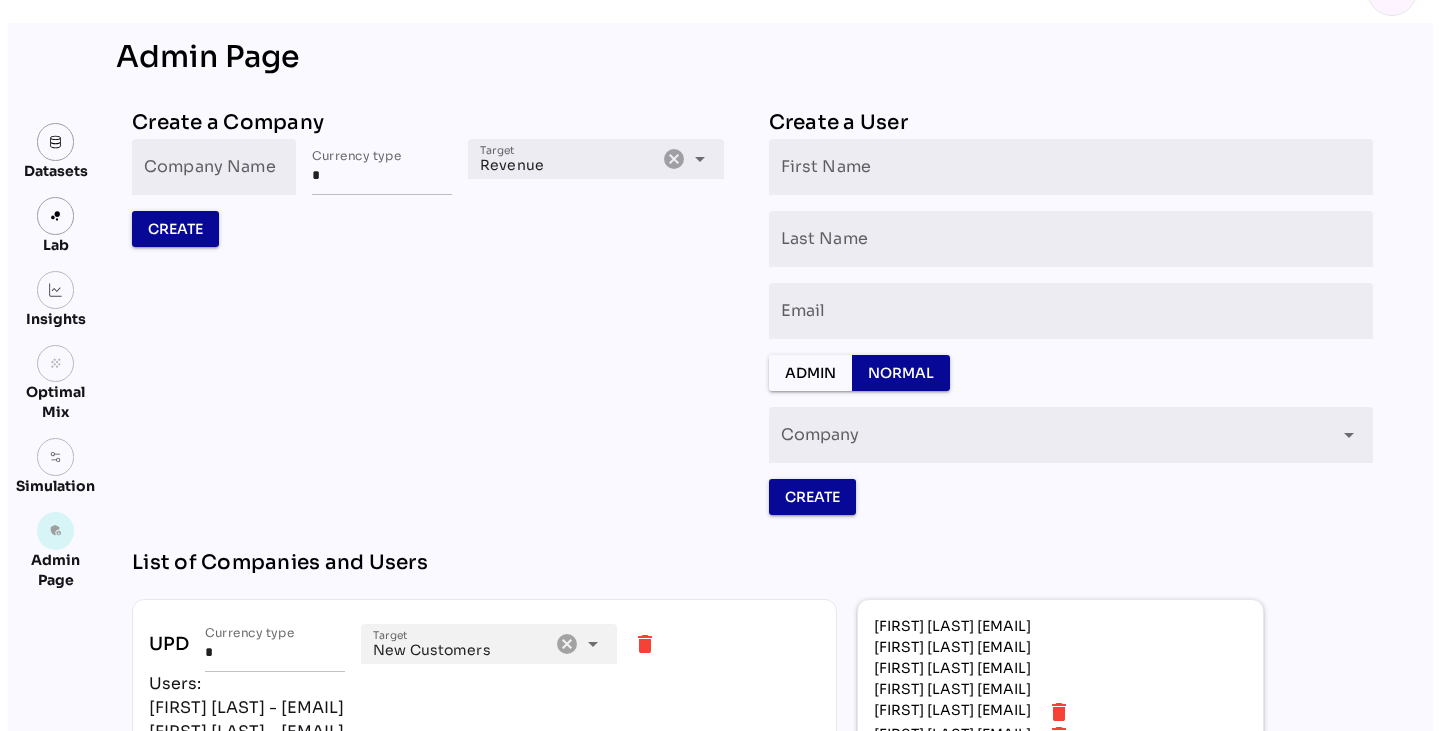 scroll, scrollTop: 0, scrollLeft: 0, axis: both 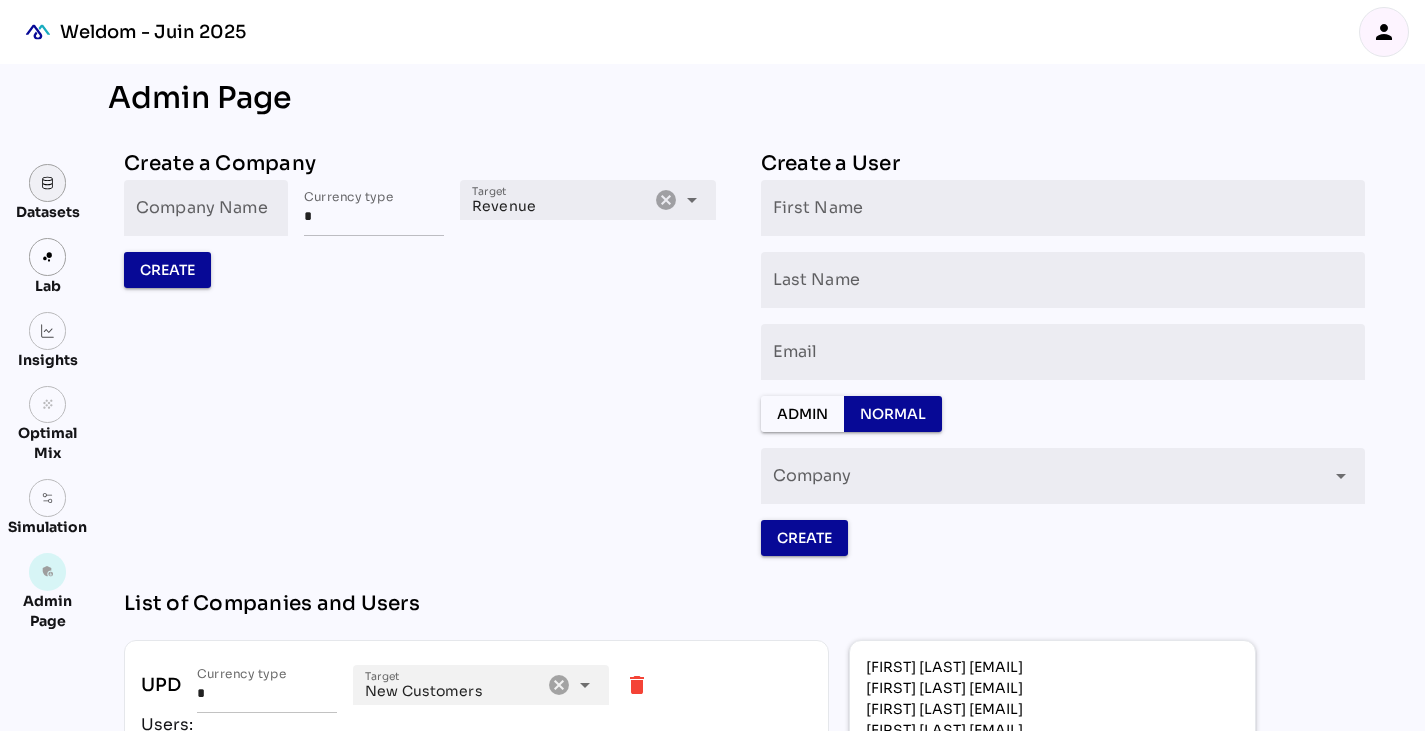 click at bounding box center [48, 183] 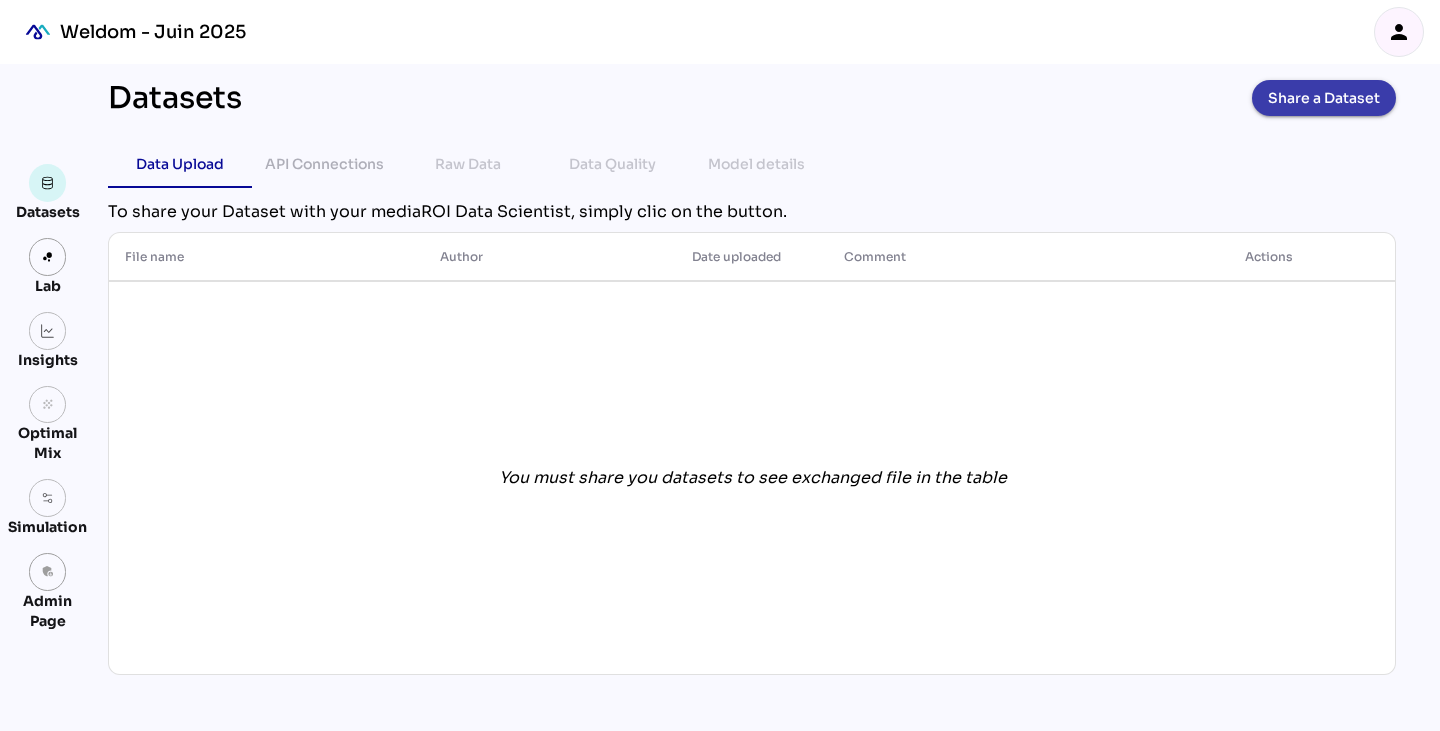 click on "Share a Dataset" at bounding box center [1324, 98] 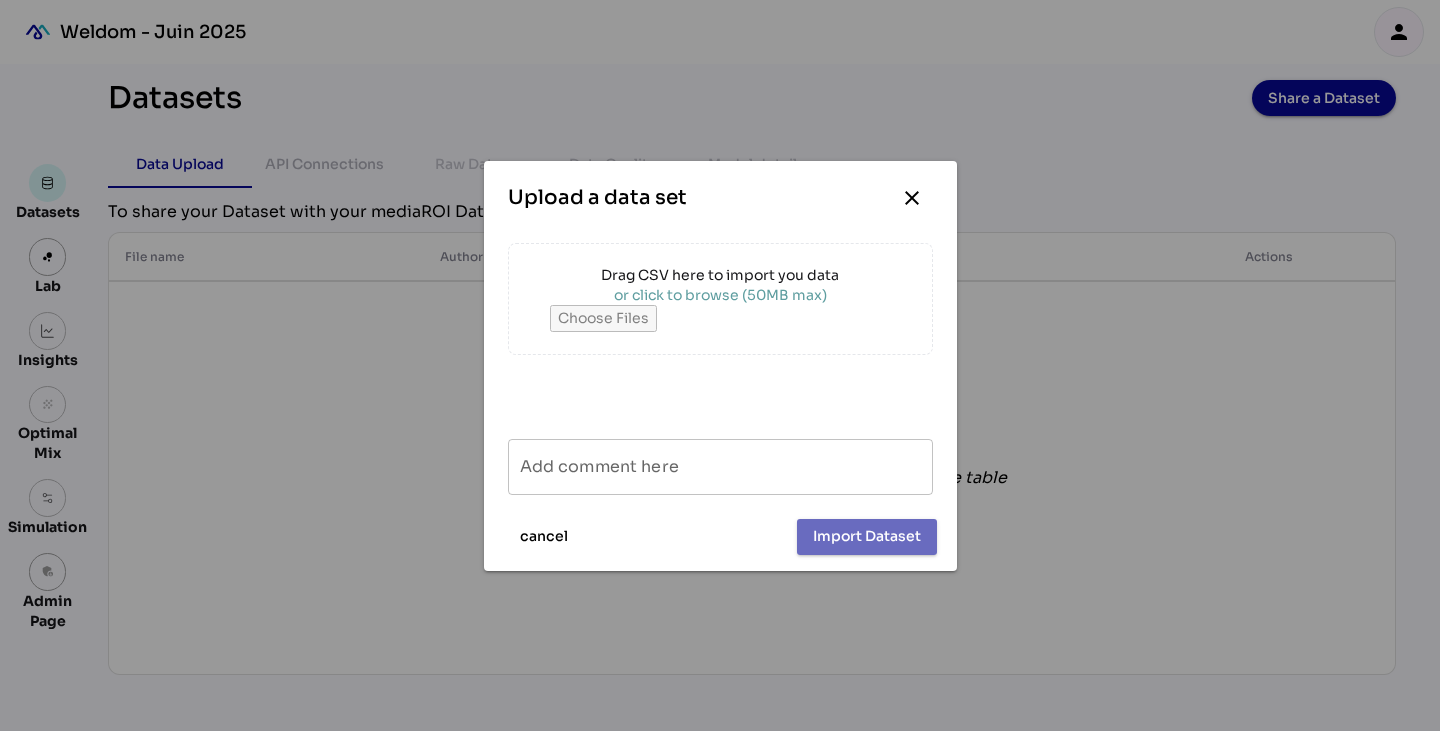 click on "Drag CSV here to import you data" at bounding box center (720, 275) 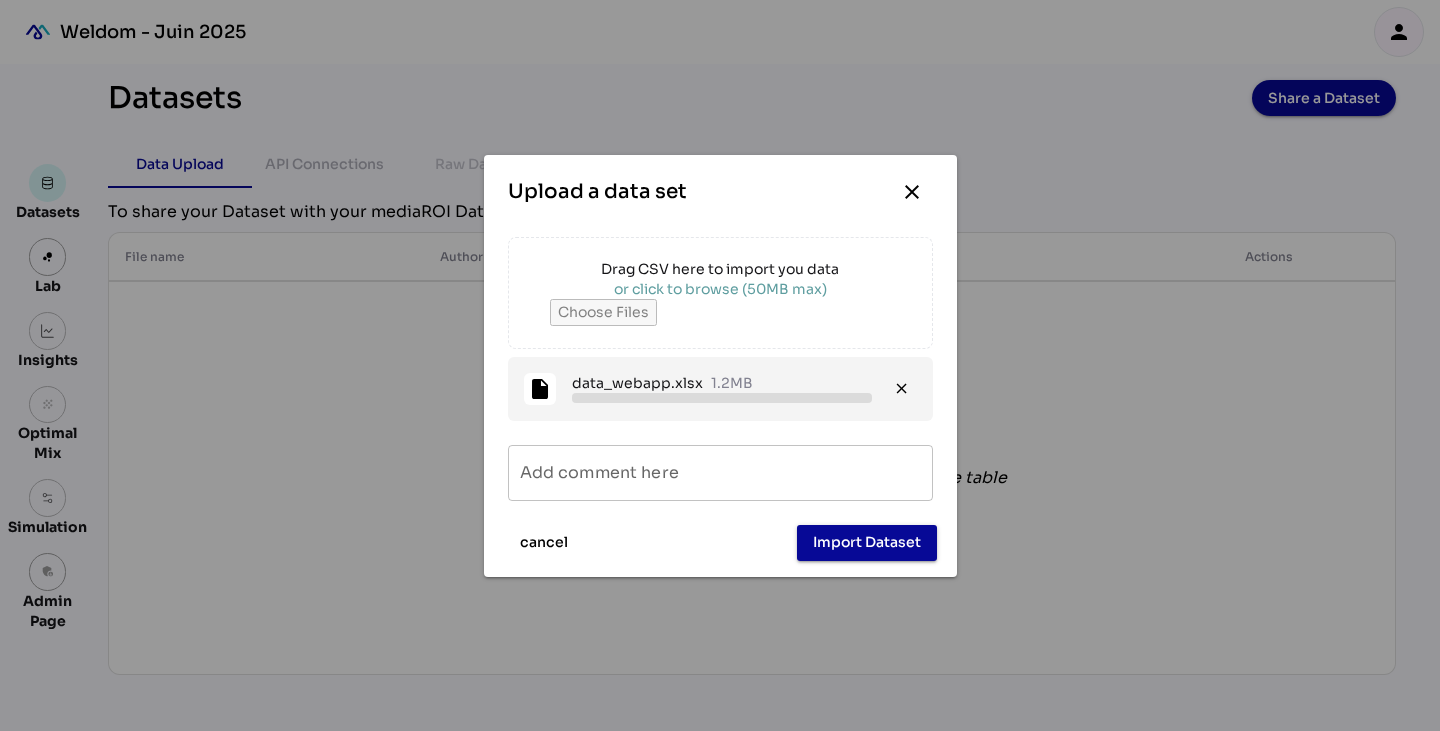 type 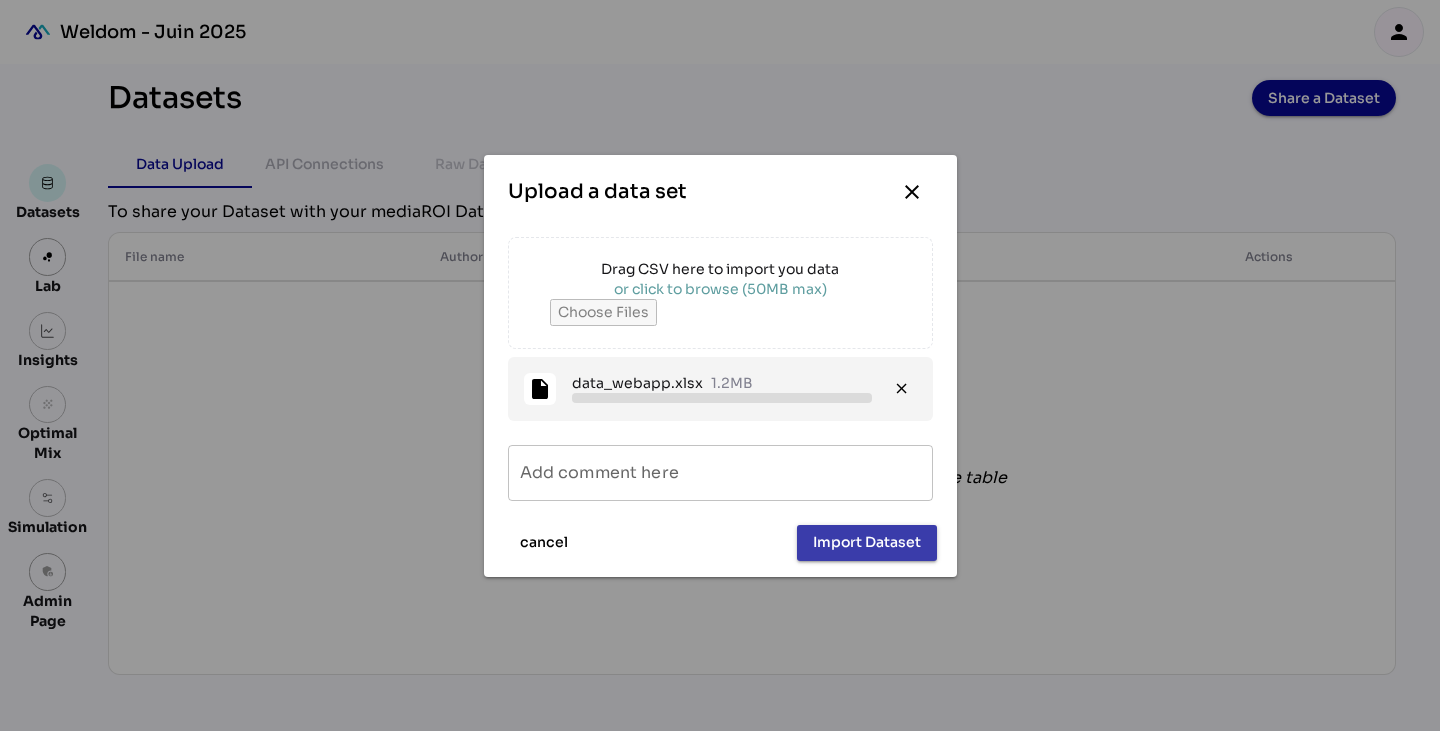 click on "Import Dataset" at bounding box center (867, 542) 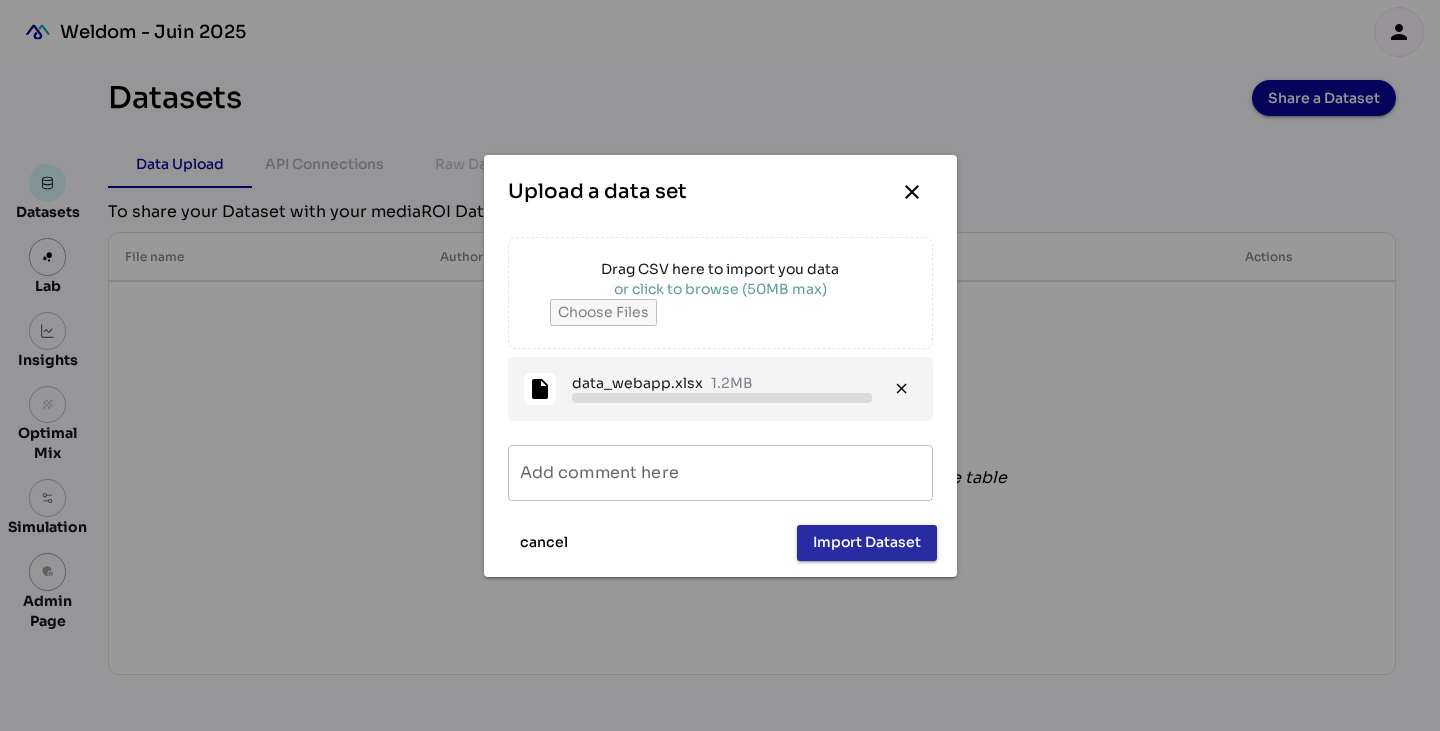 type on "**********" 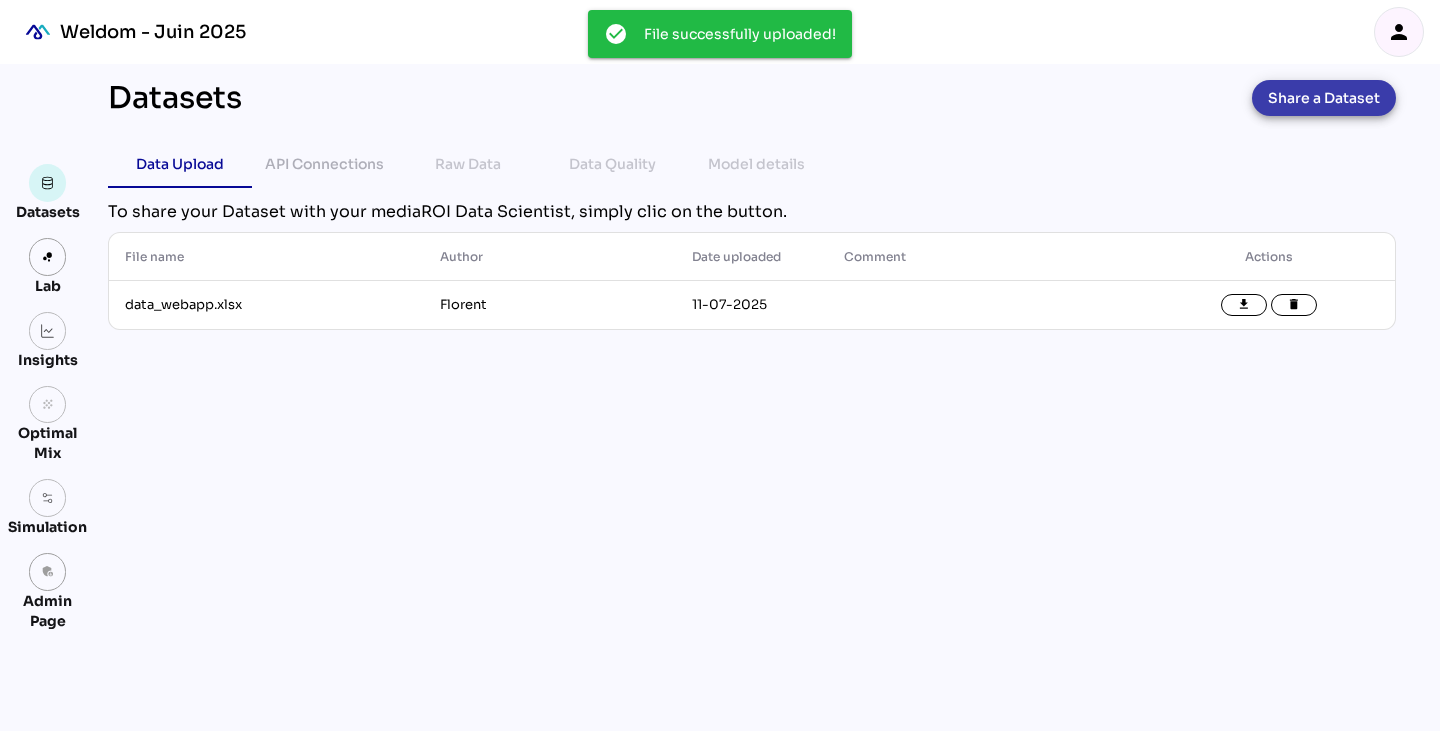 click on "Share a Dataset" at bounding box center (1324, 98) 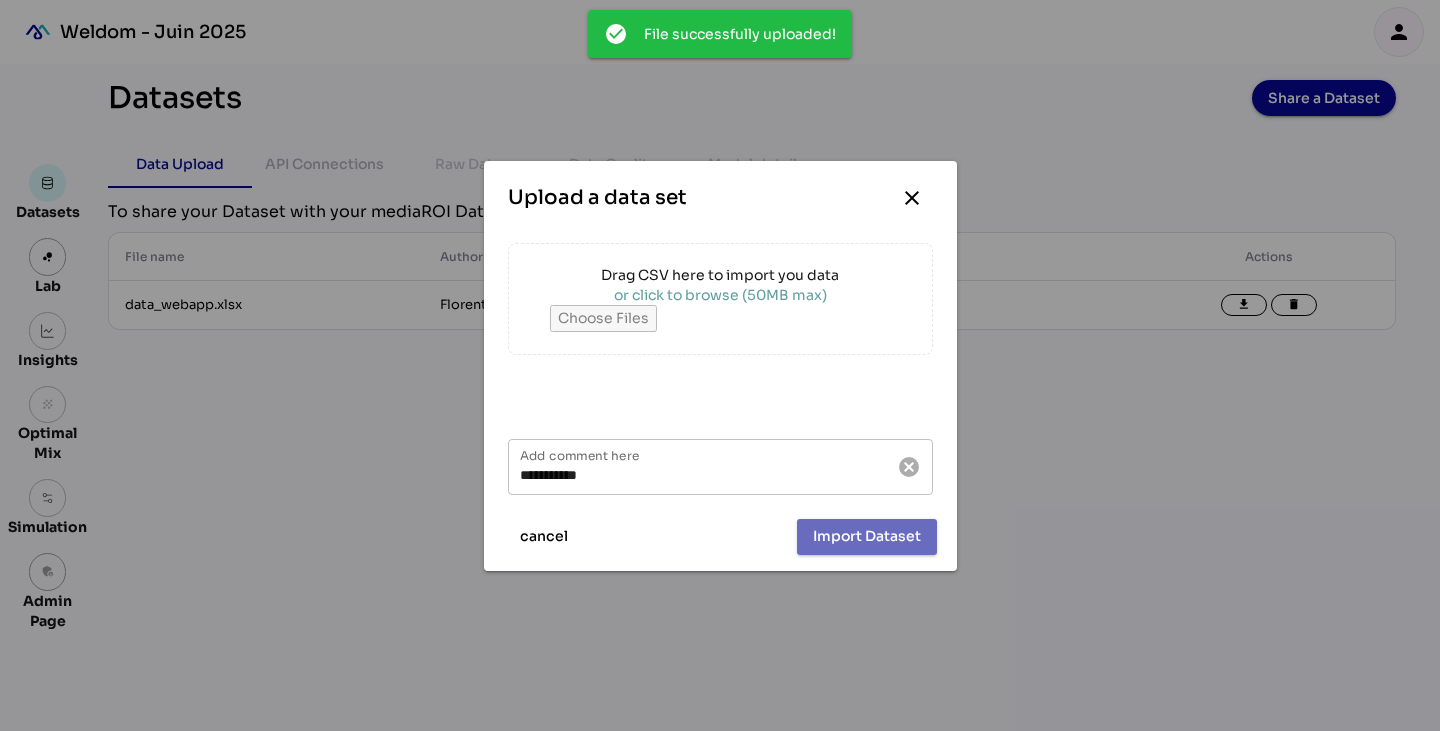 click at bounding box center (720, 318) 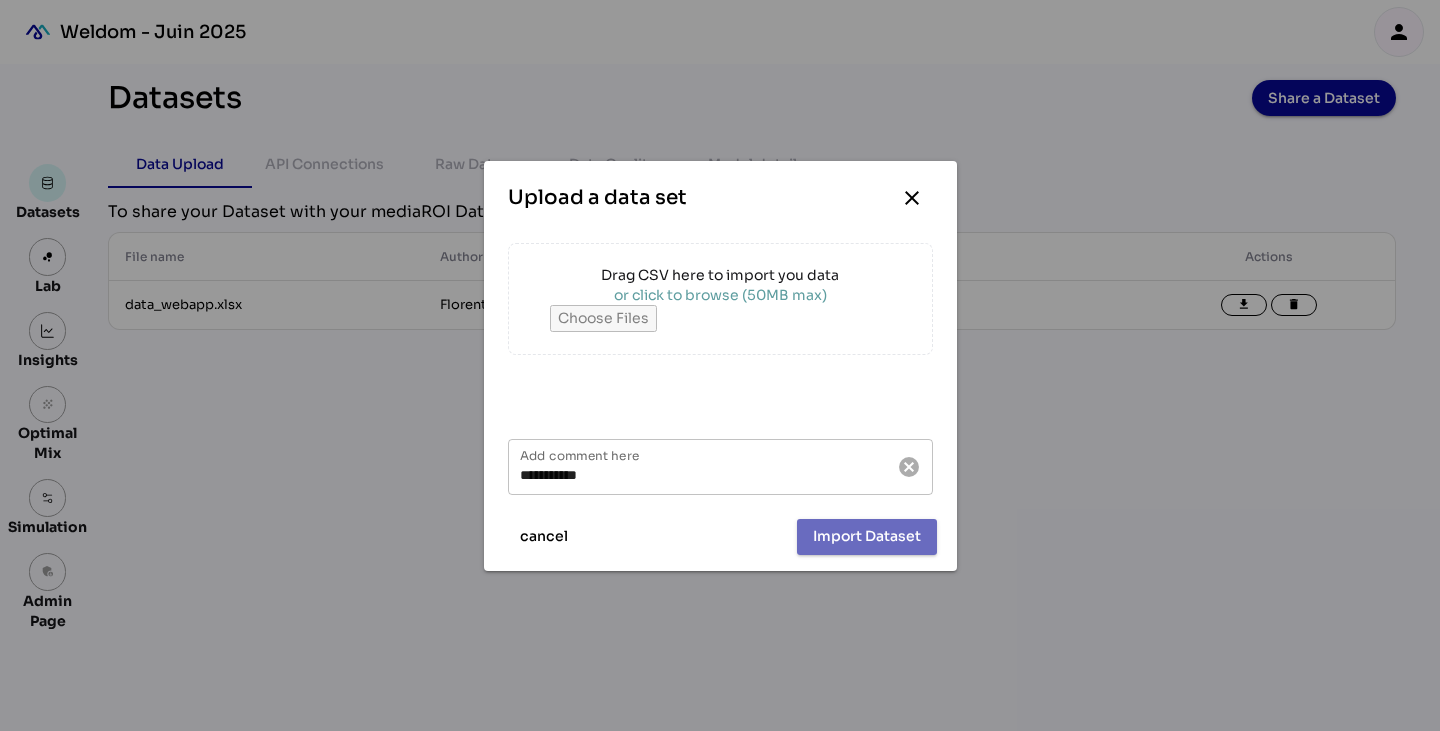 type on "**********" 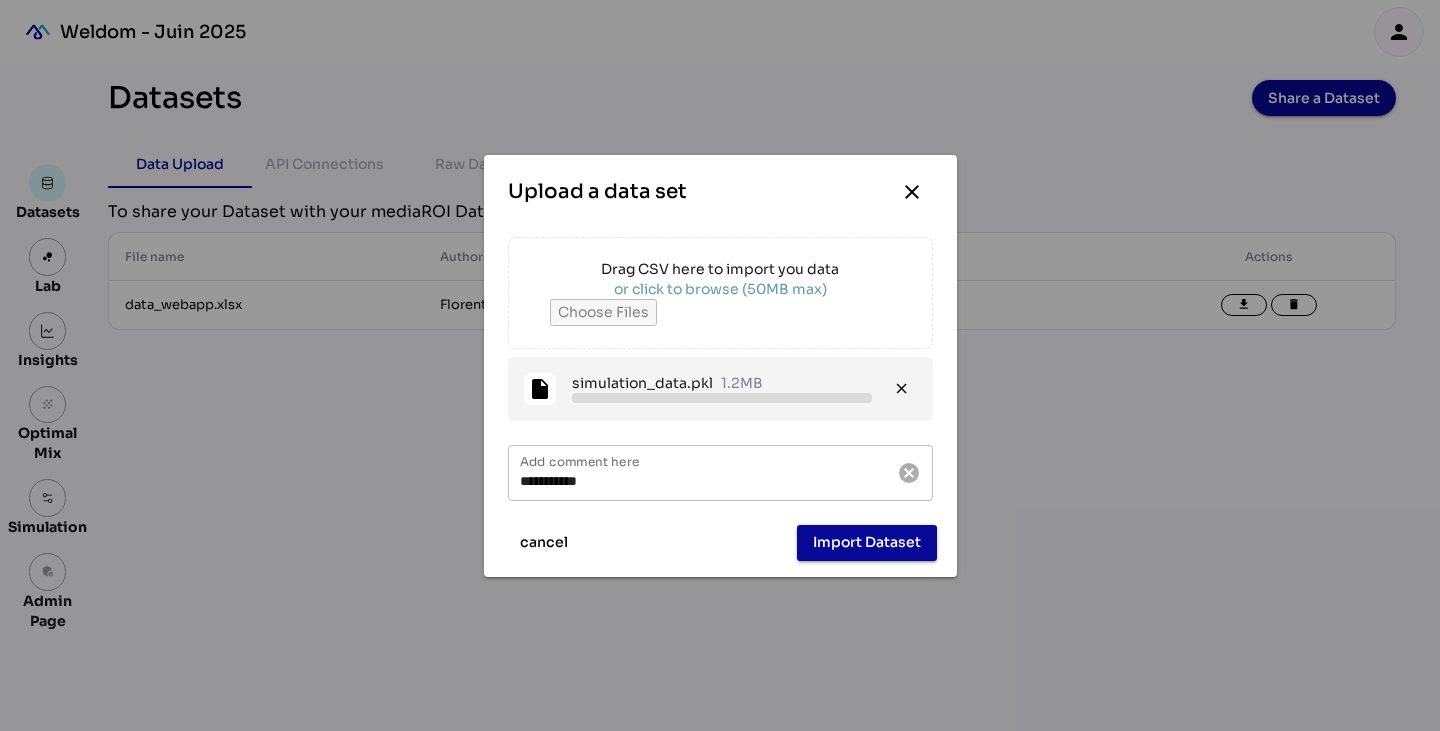 type 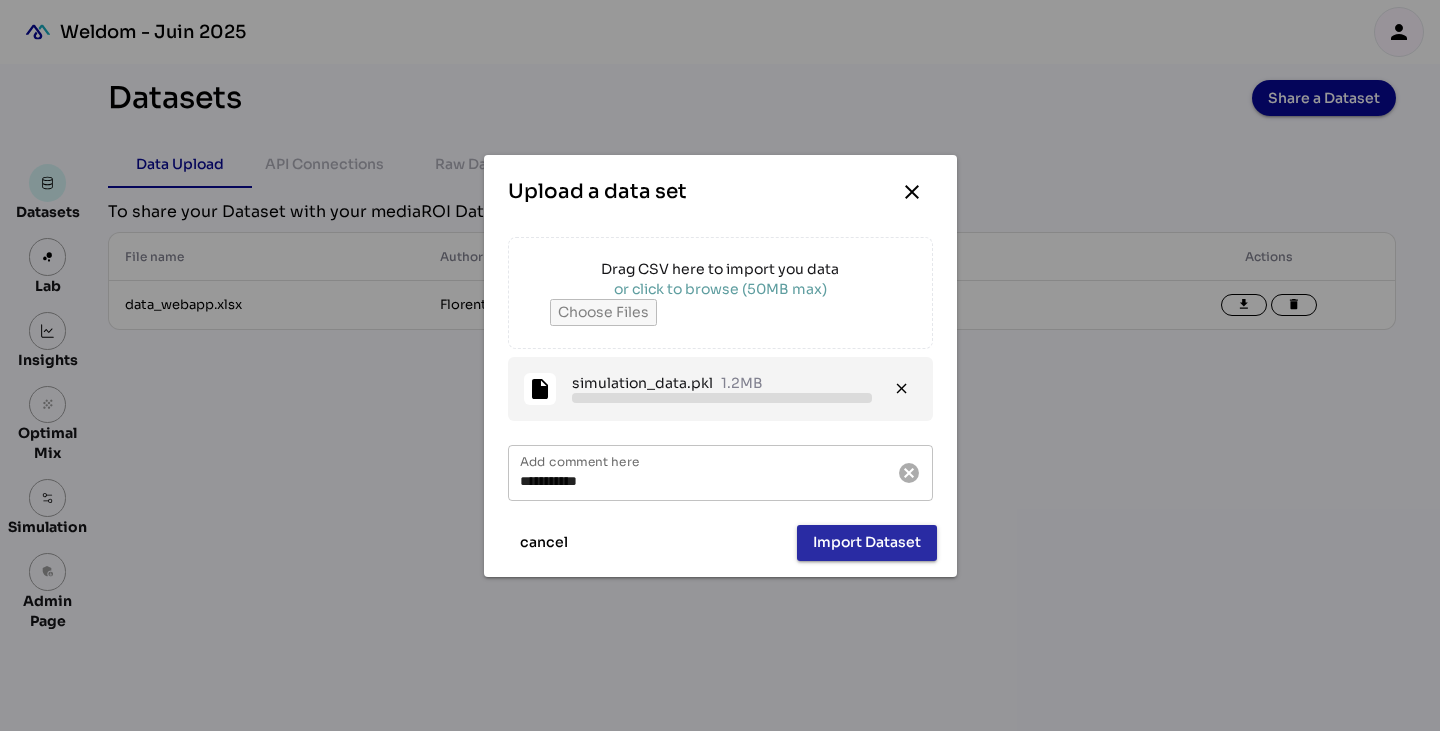 click on "Import Dataset" at bounding box center [867, 542] 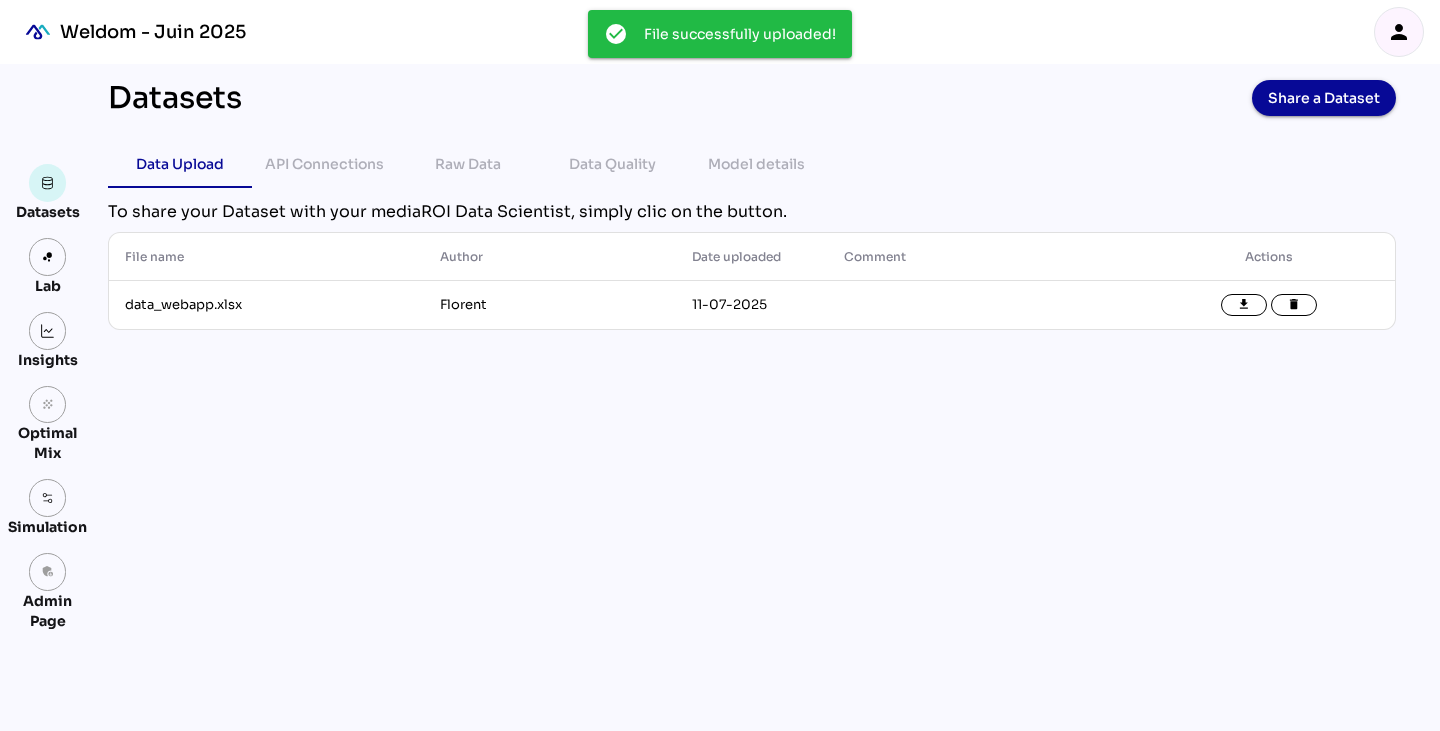 click on "person" at bounding box center (1399, 32) 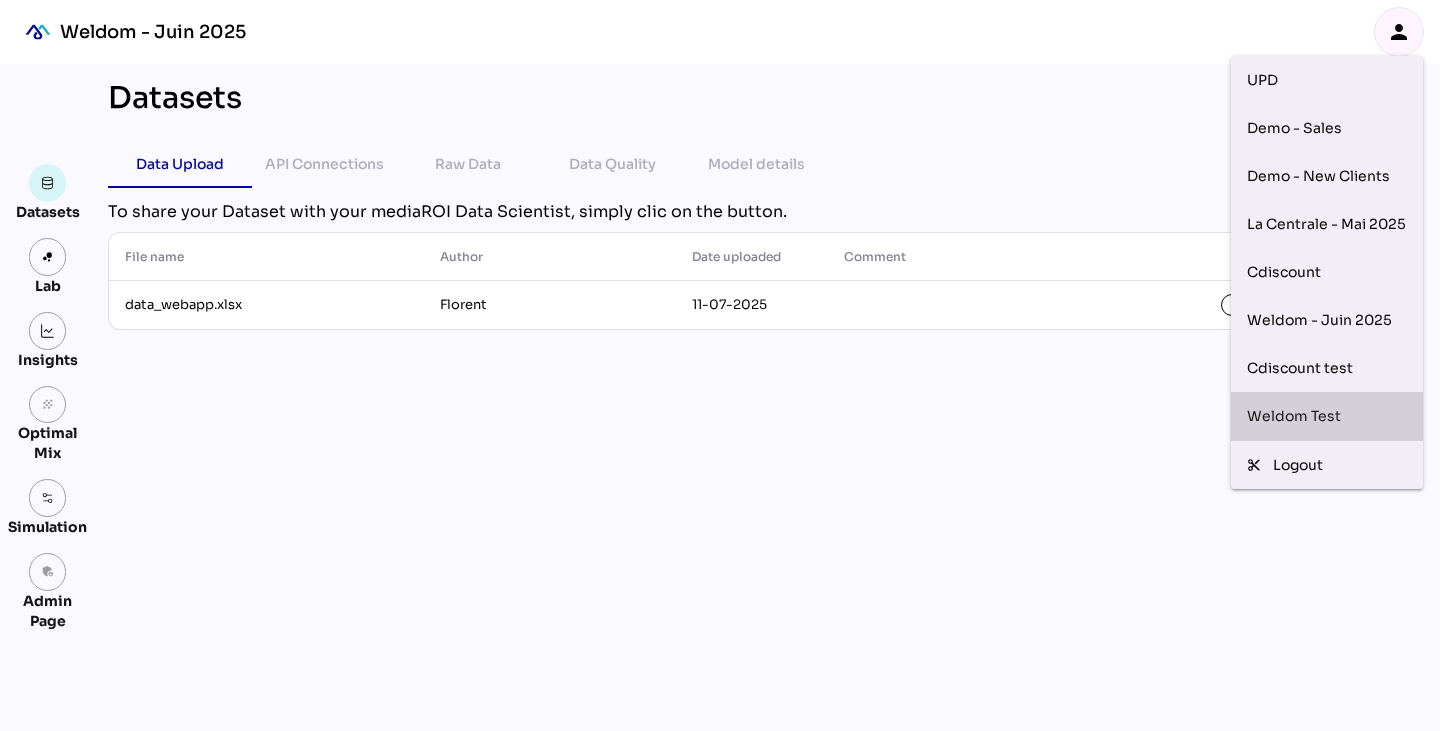 click on "Weldom Test" at bounding box center [1327, 416] 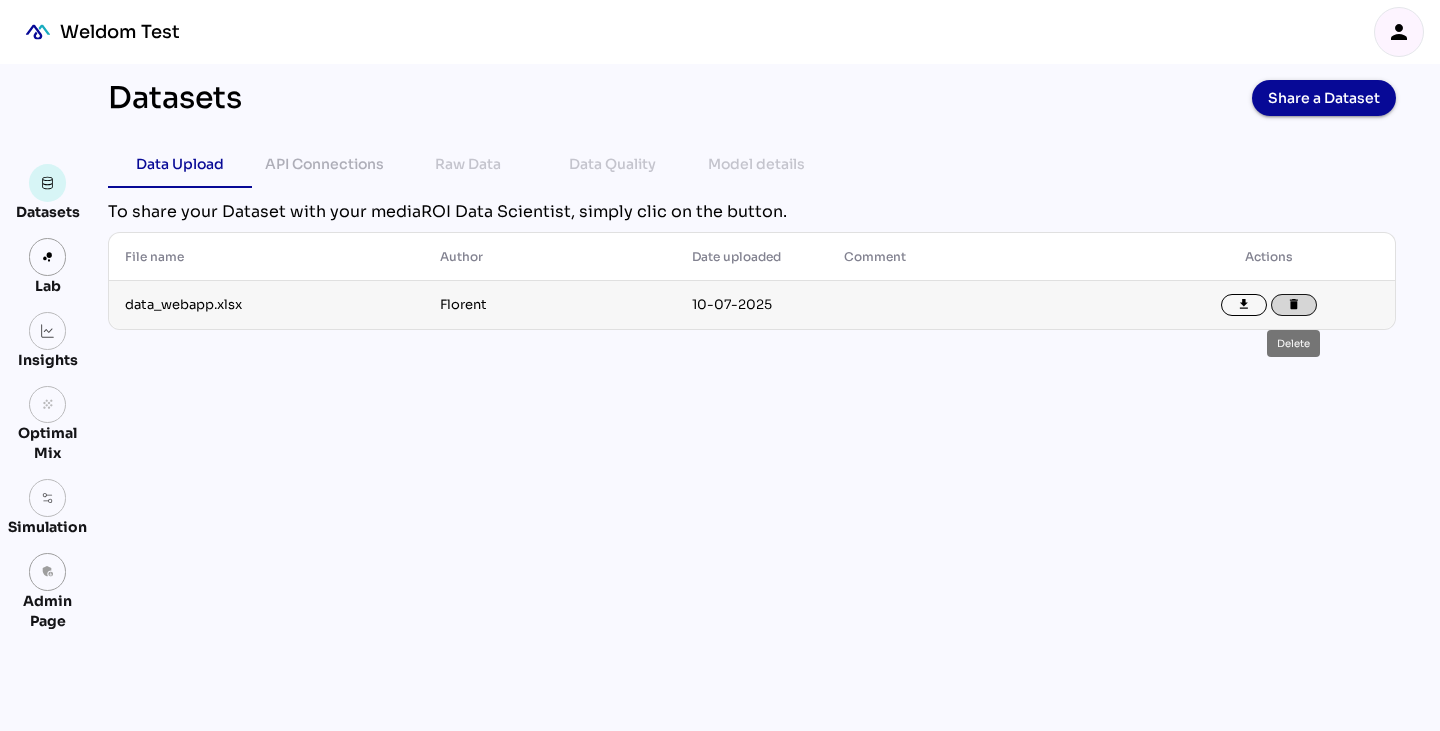 click on "delete" at bounding box center [1294, 305] 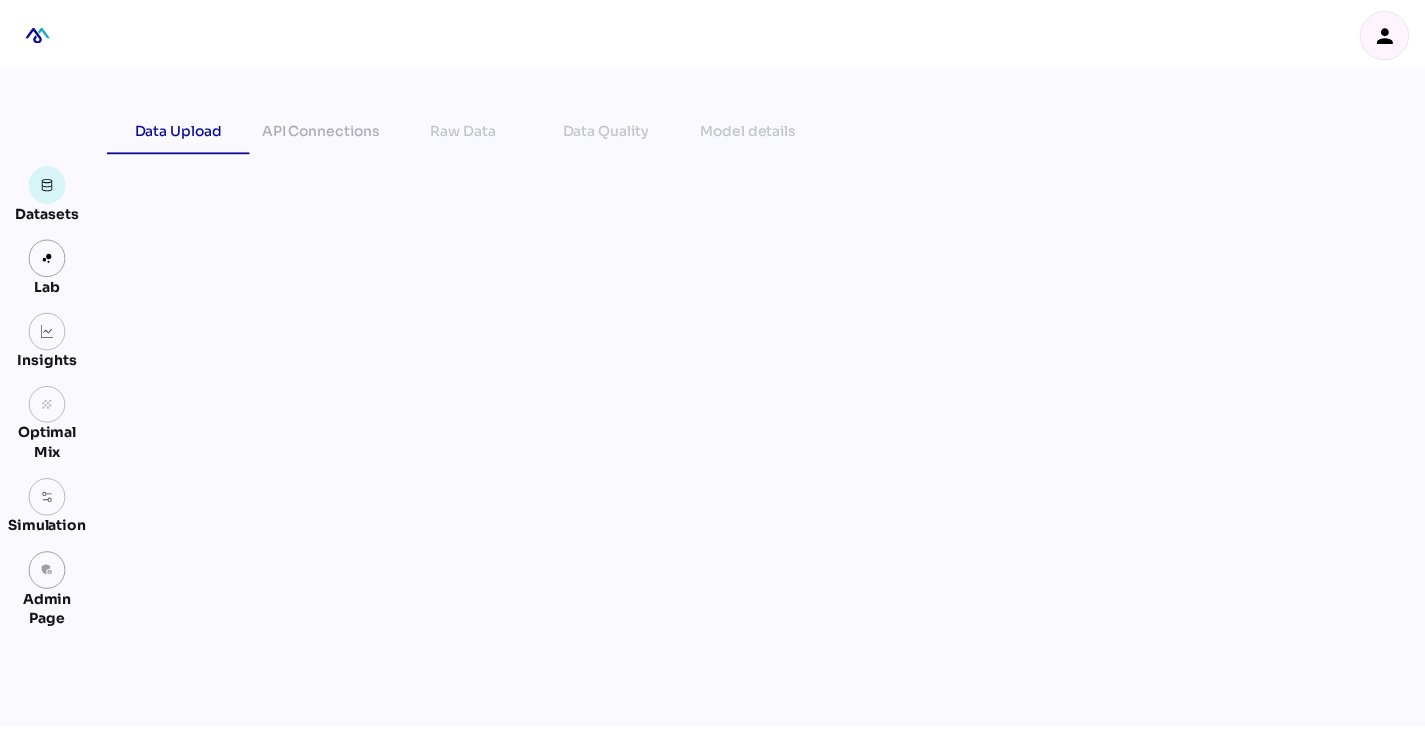 scroll, scrollTop: 0, scrollLeft: 0, axis: both 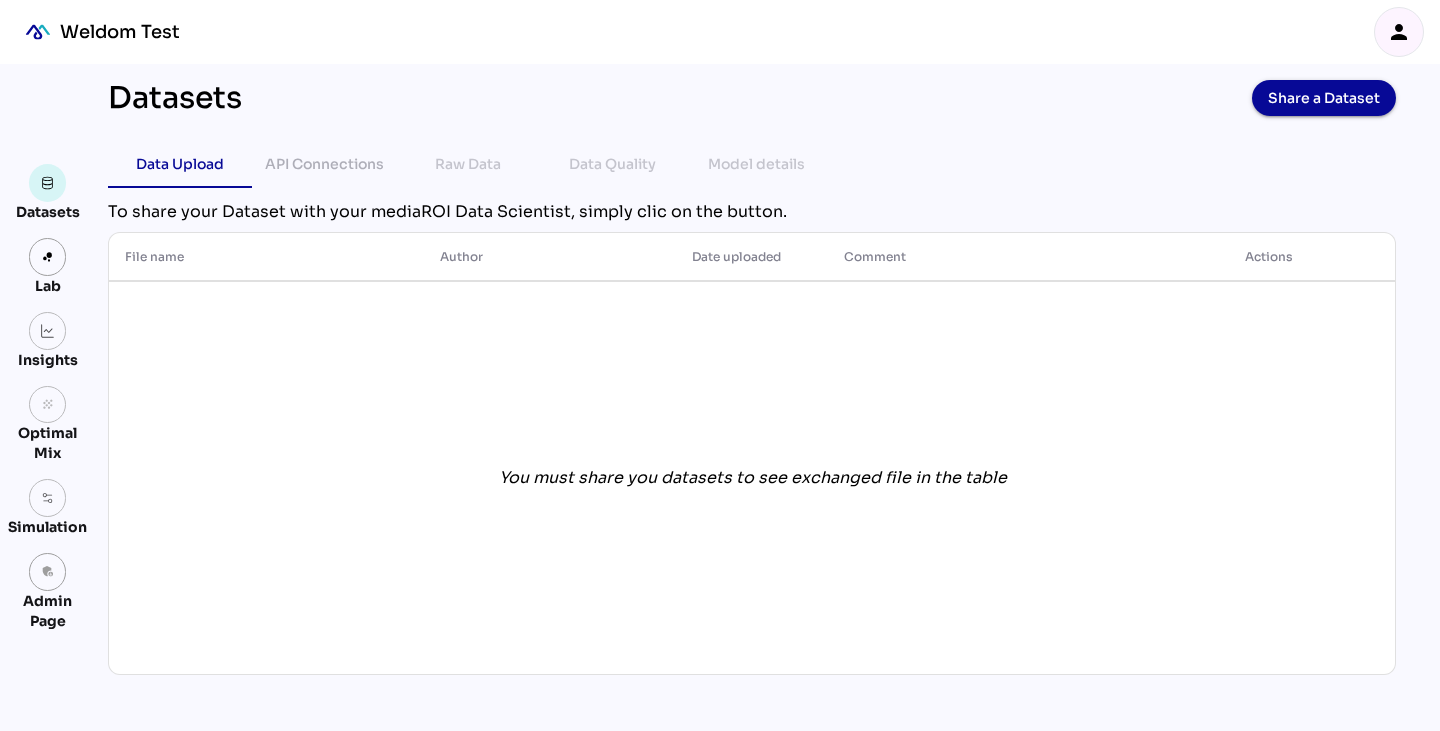 click on "person" at bounding box center (1399, 32) 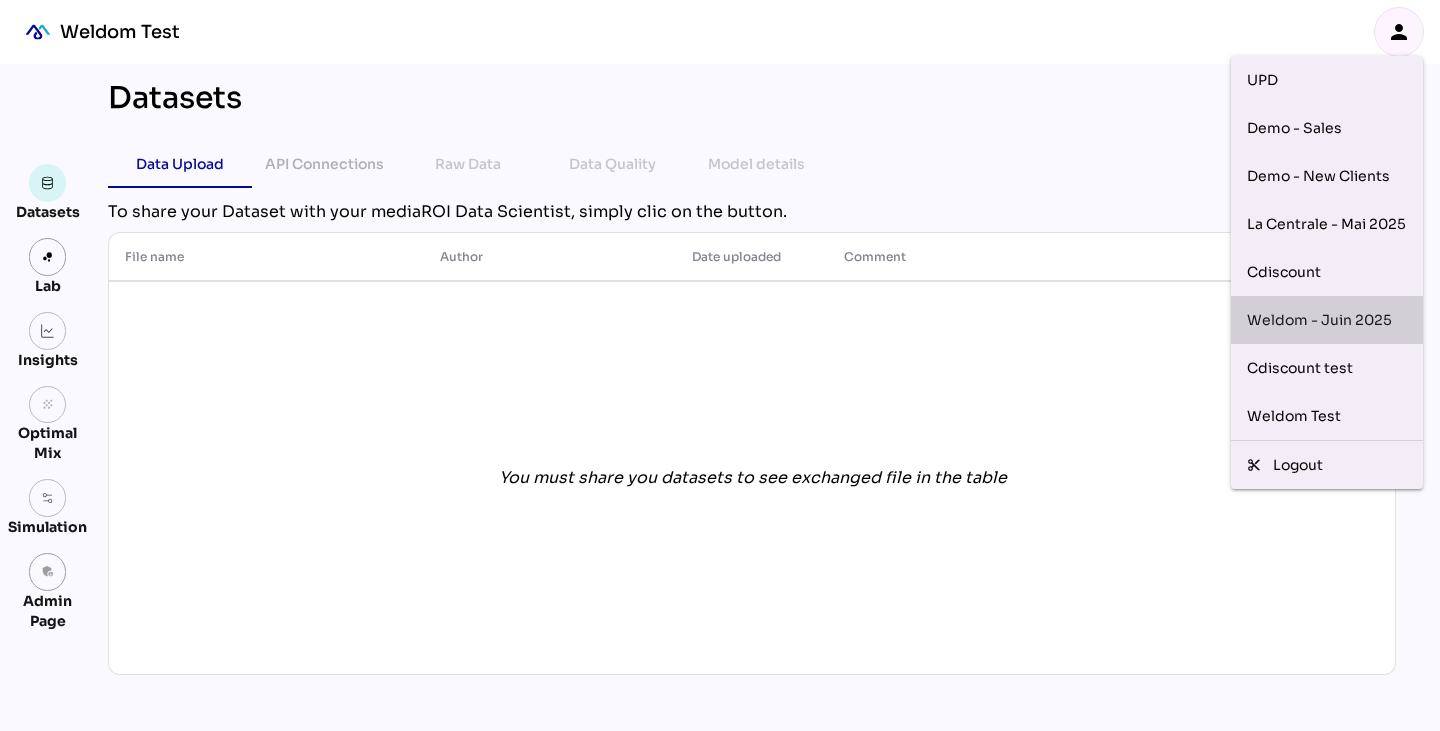 click on "Weldom - Juin 2025" at bounding box center (1327, 320) 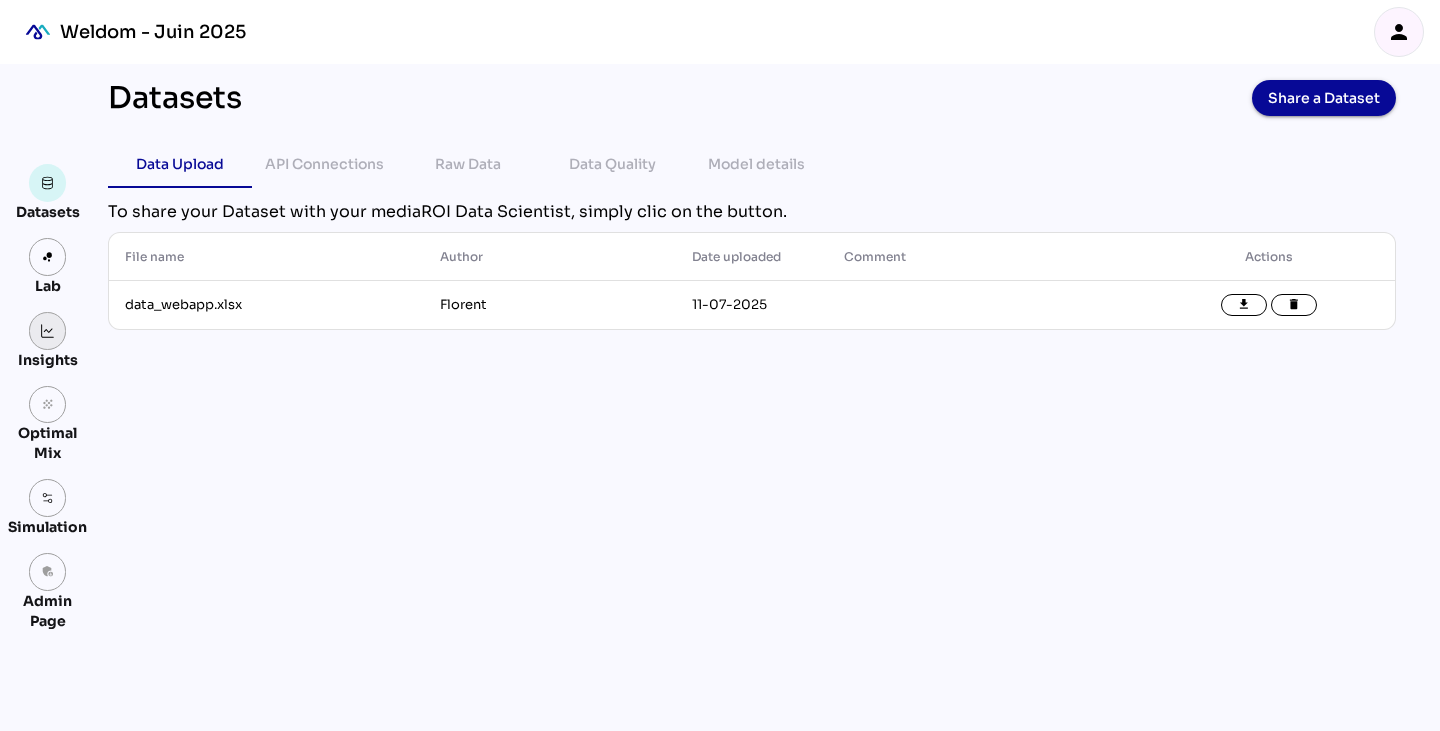 click at bounding box center [48, 331] 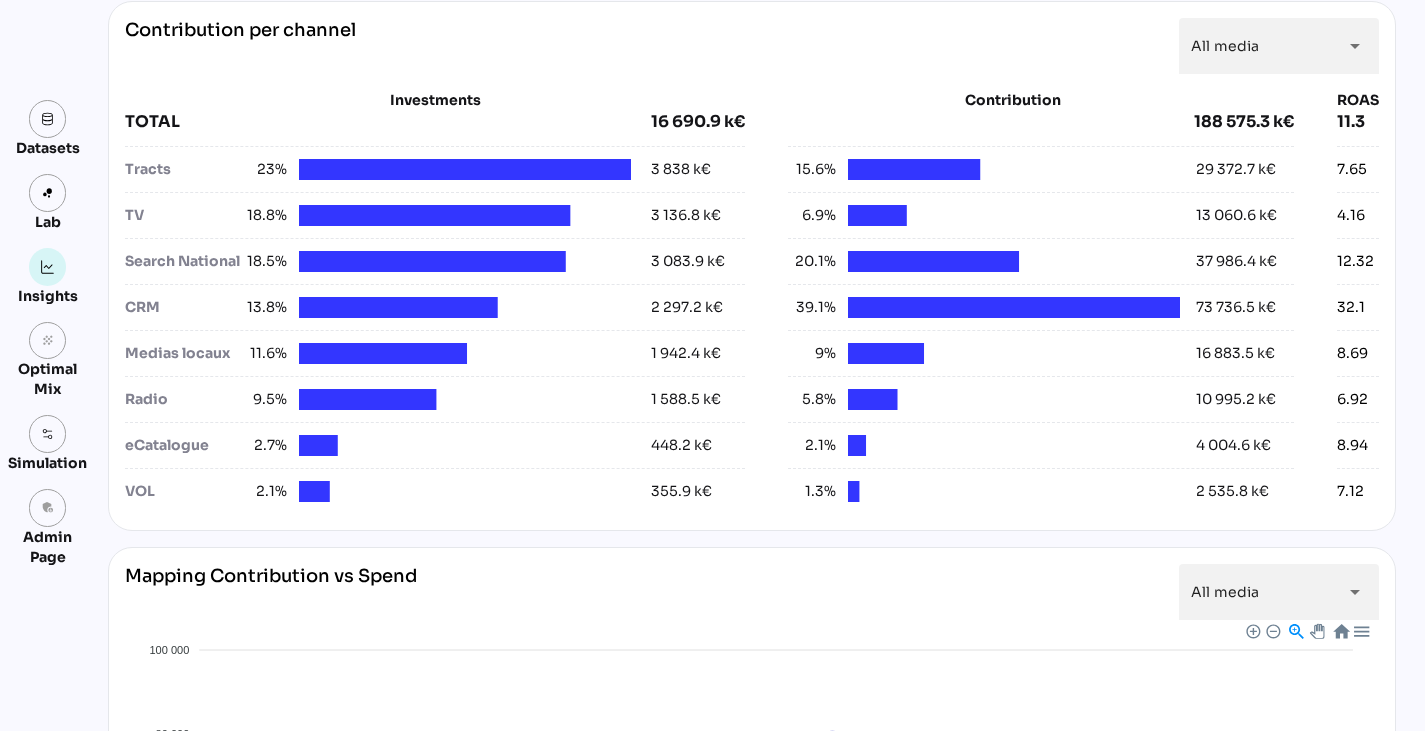 scroll, scrollTop: 773, scrollLeft: 0, axis: vertical 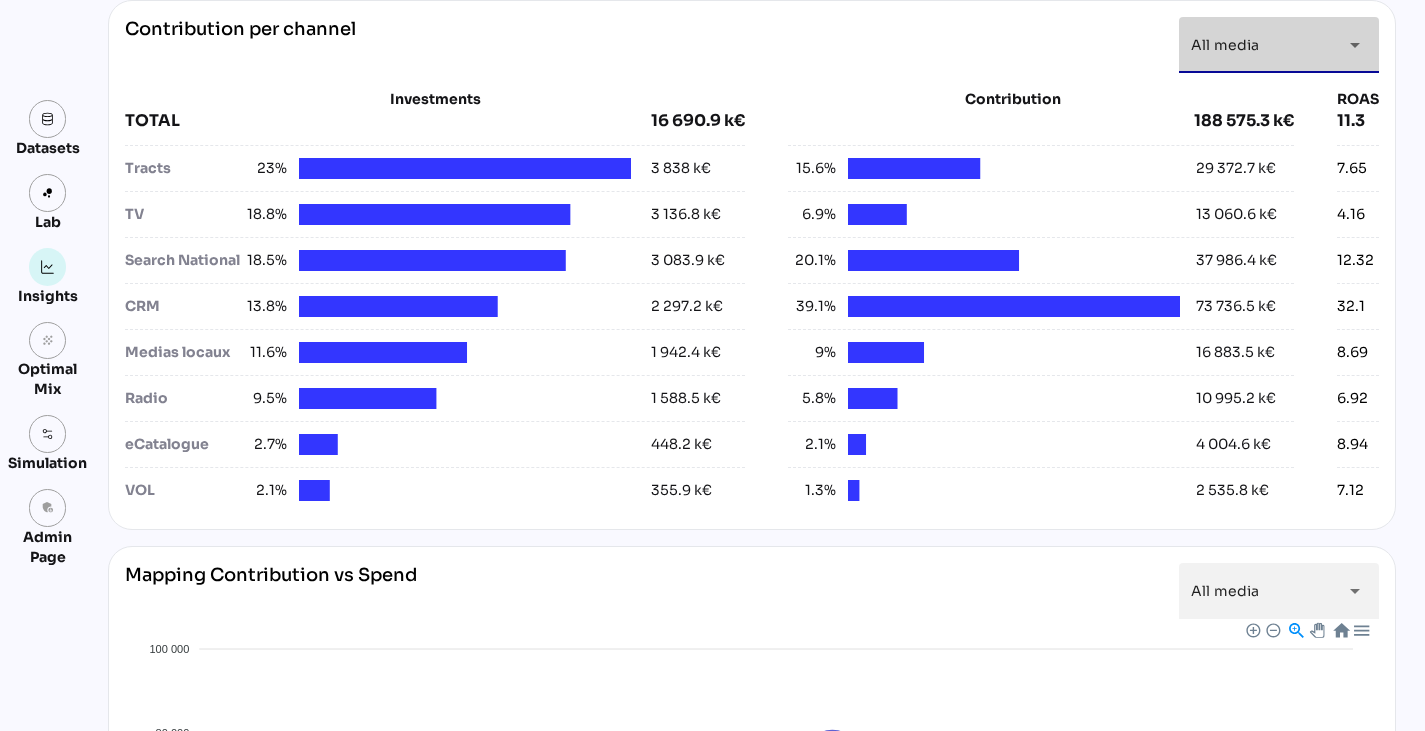 click on "arrow_drop_down" at bounding box center (1349, 45) 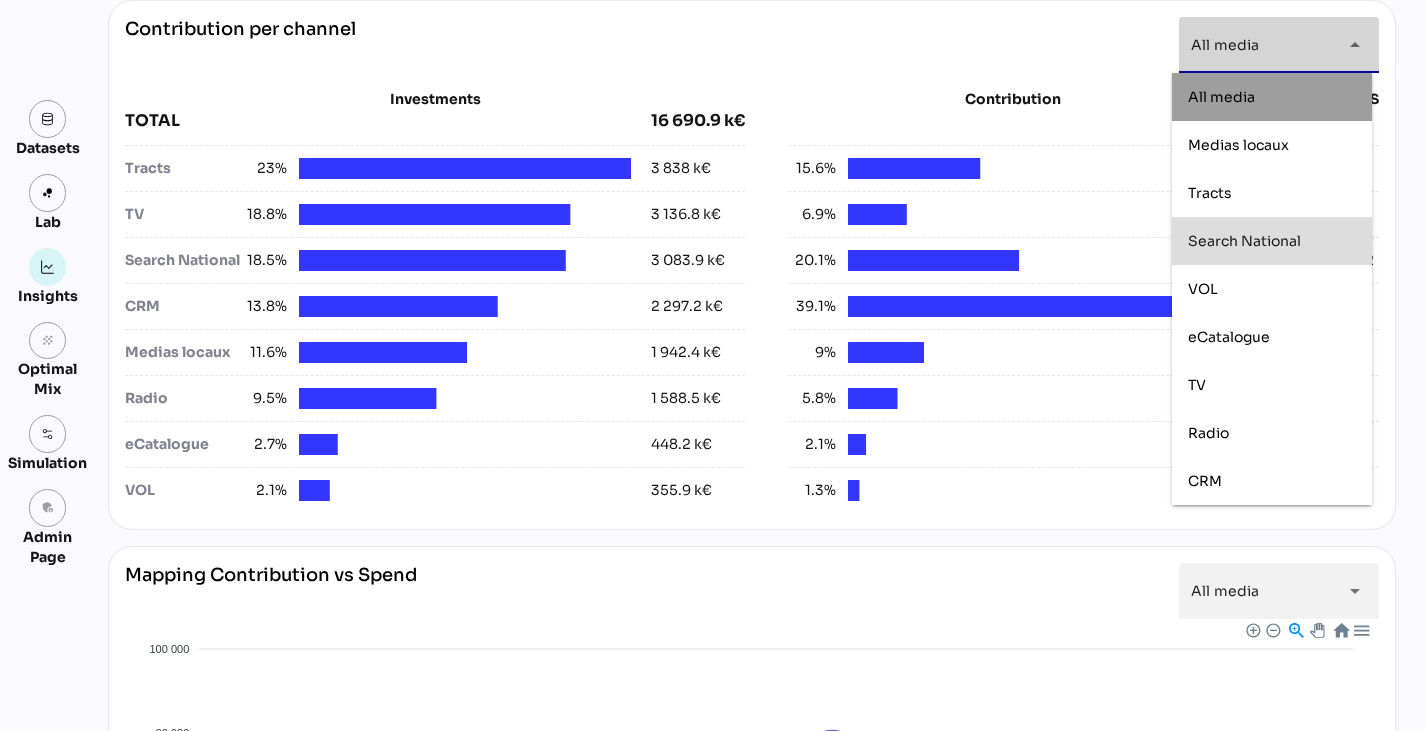click on "Search National" at bounding box center [1272, 241] 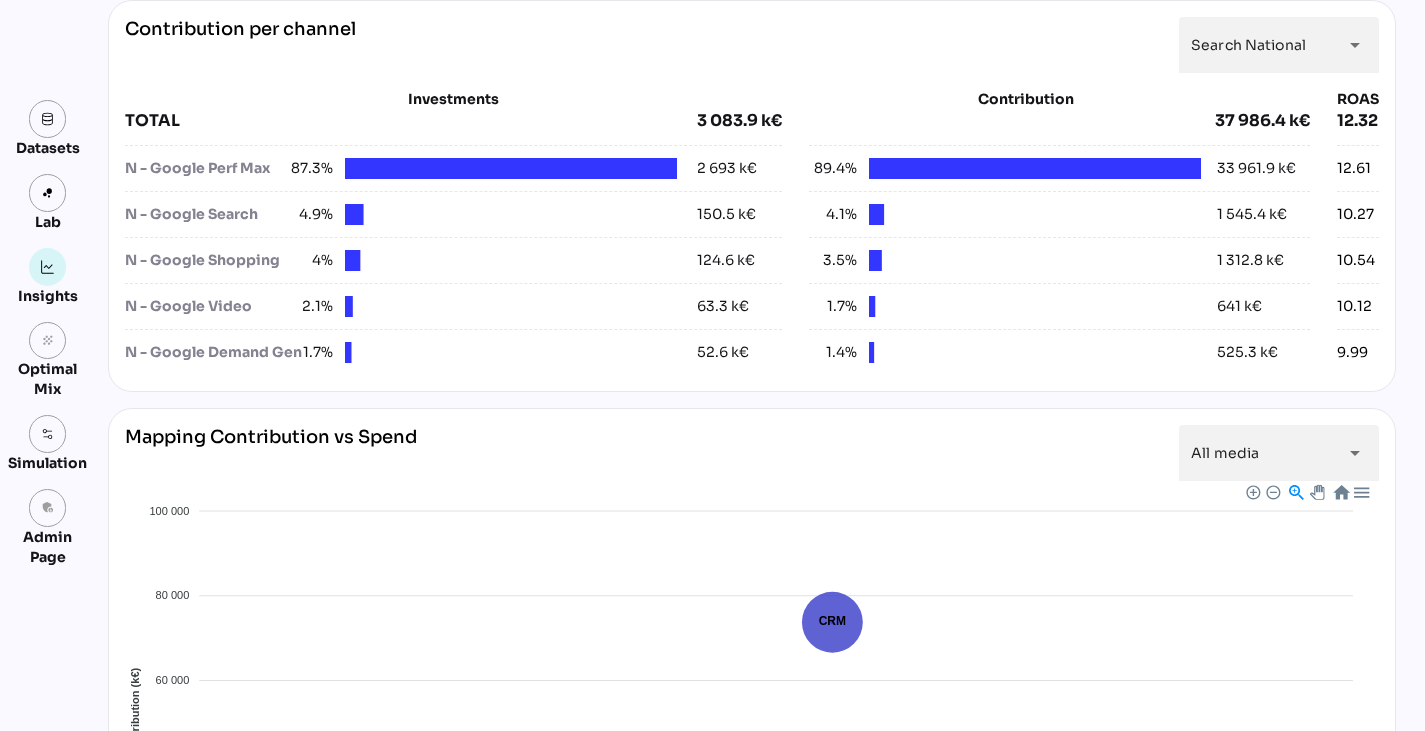 click on "**********" at bounding box center [752, 196] 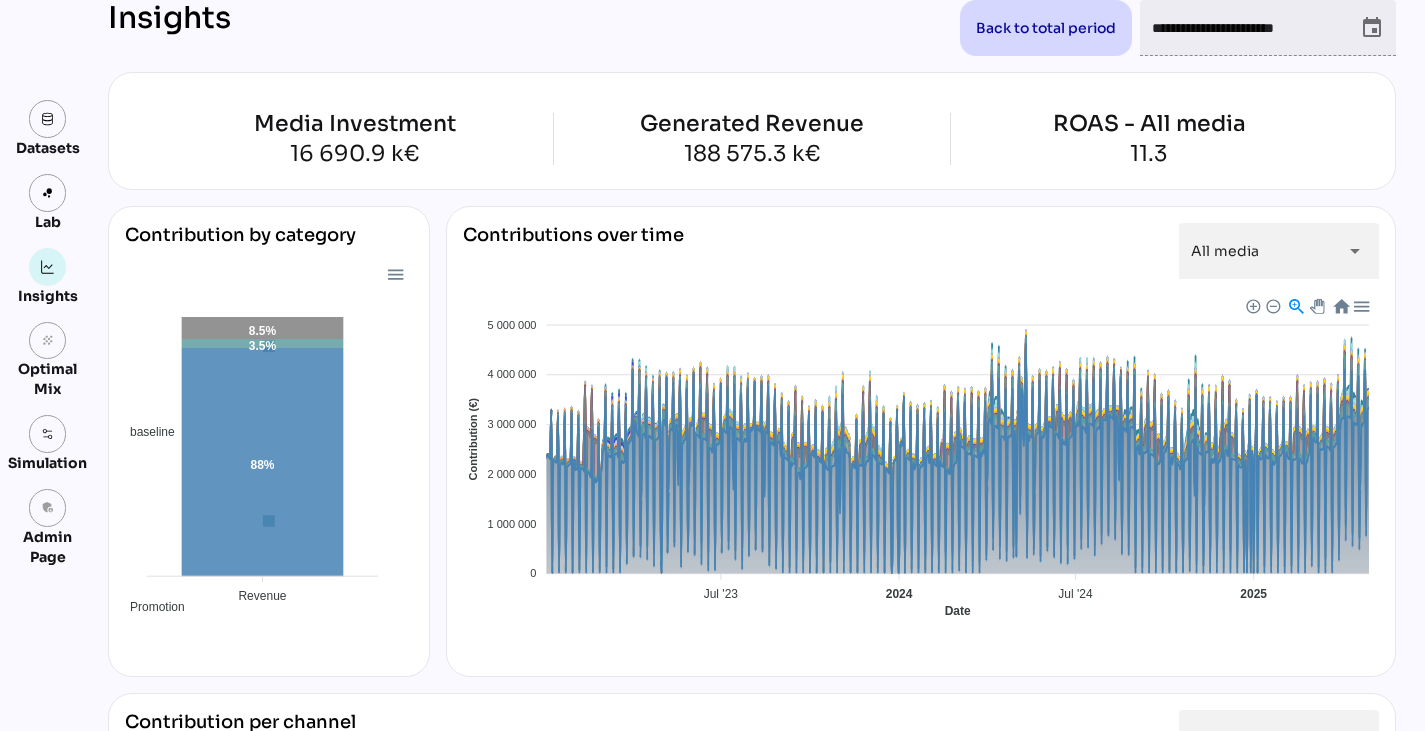 scroll, scrollTop: 0, scrollLeft: 0, axis: both 